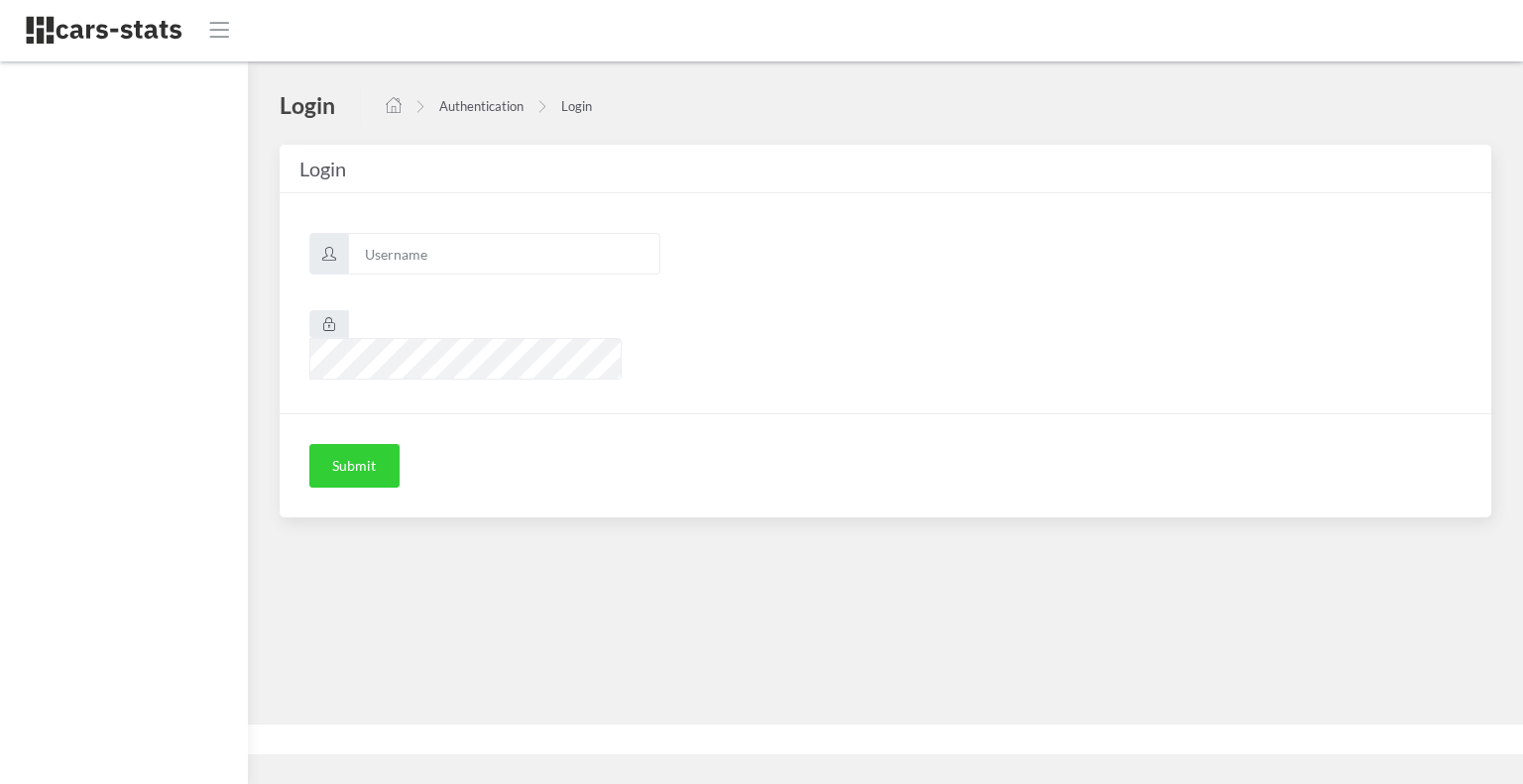 scroll, scrollTop: 0, scrollLeft: 0, axis: both 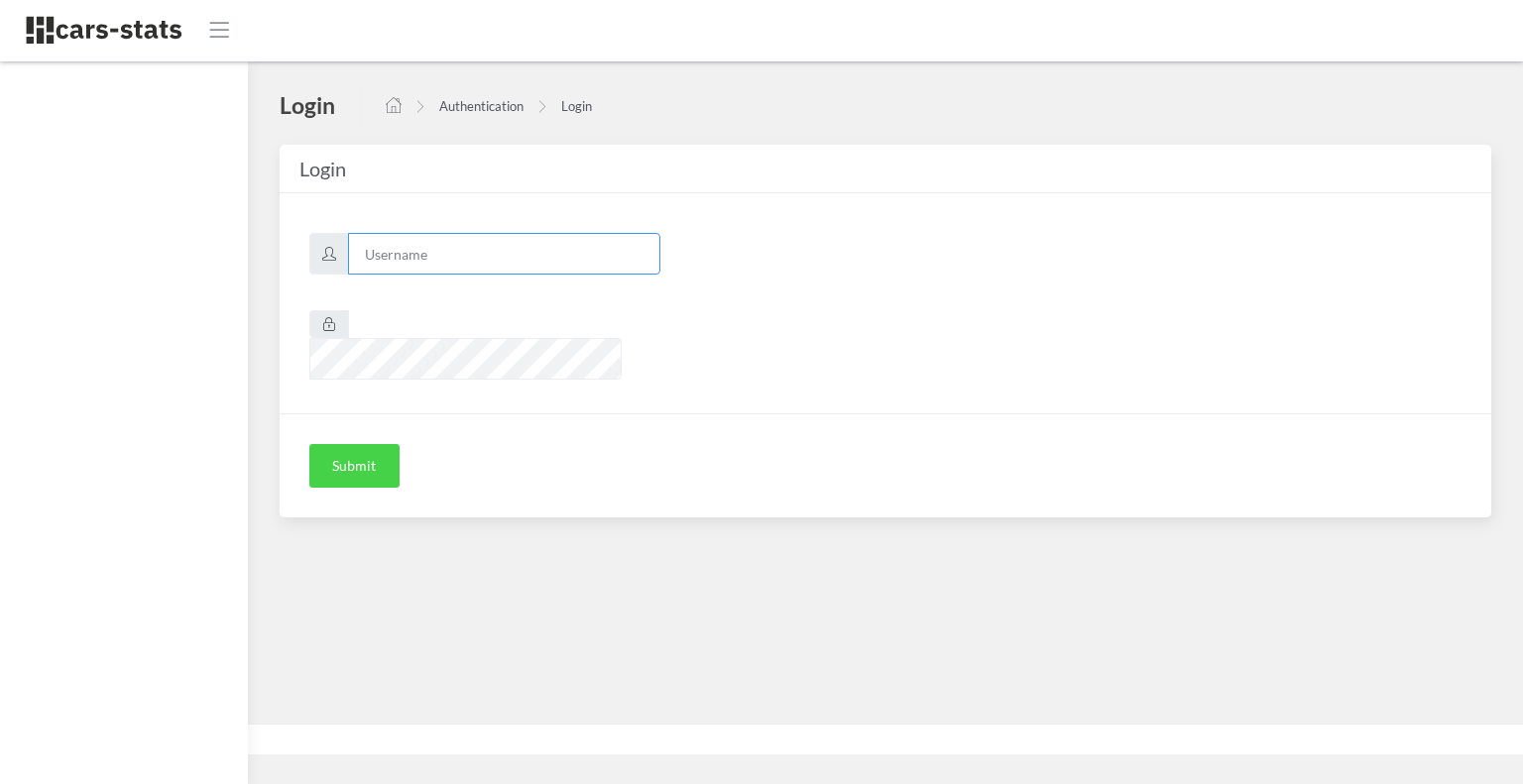 type on "skoda" 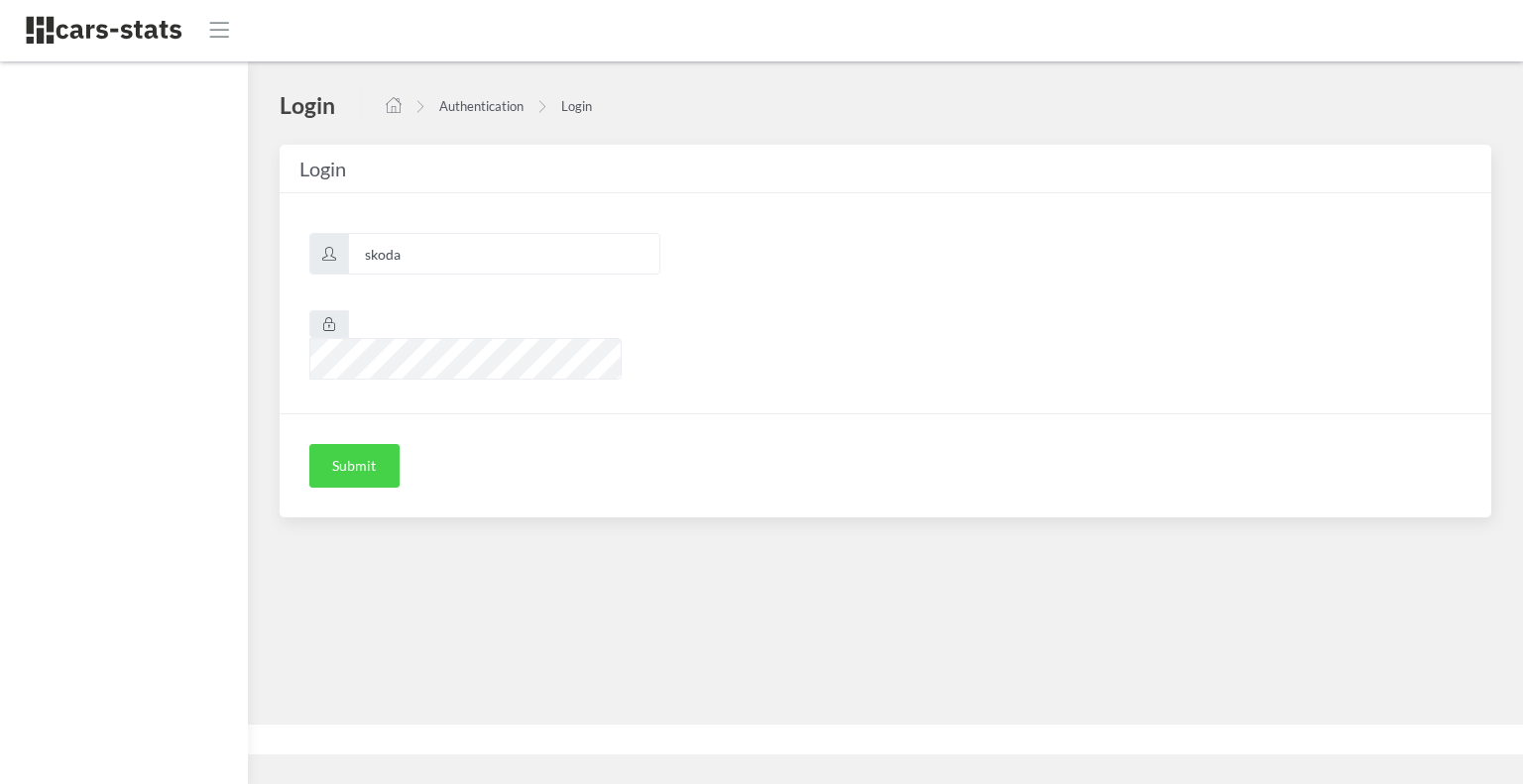 click on "Submit" at bounding box center (354, 466) 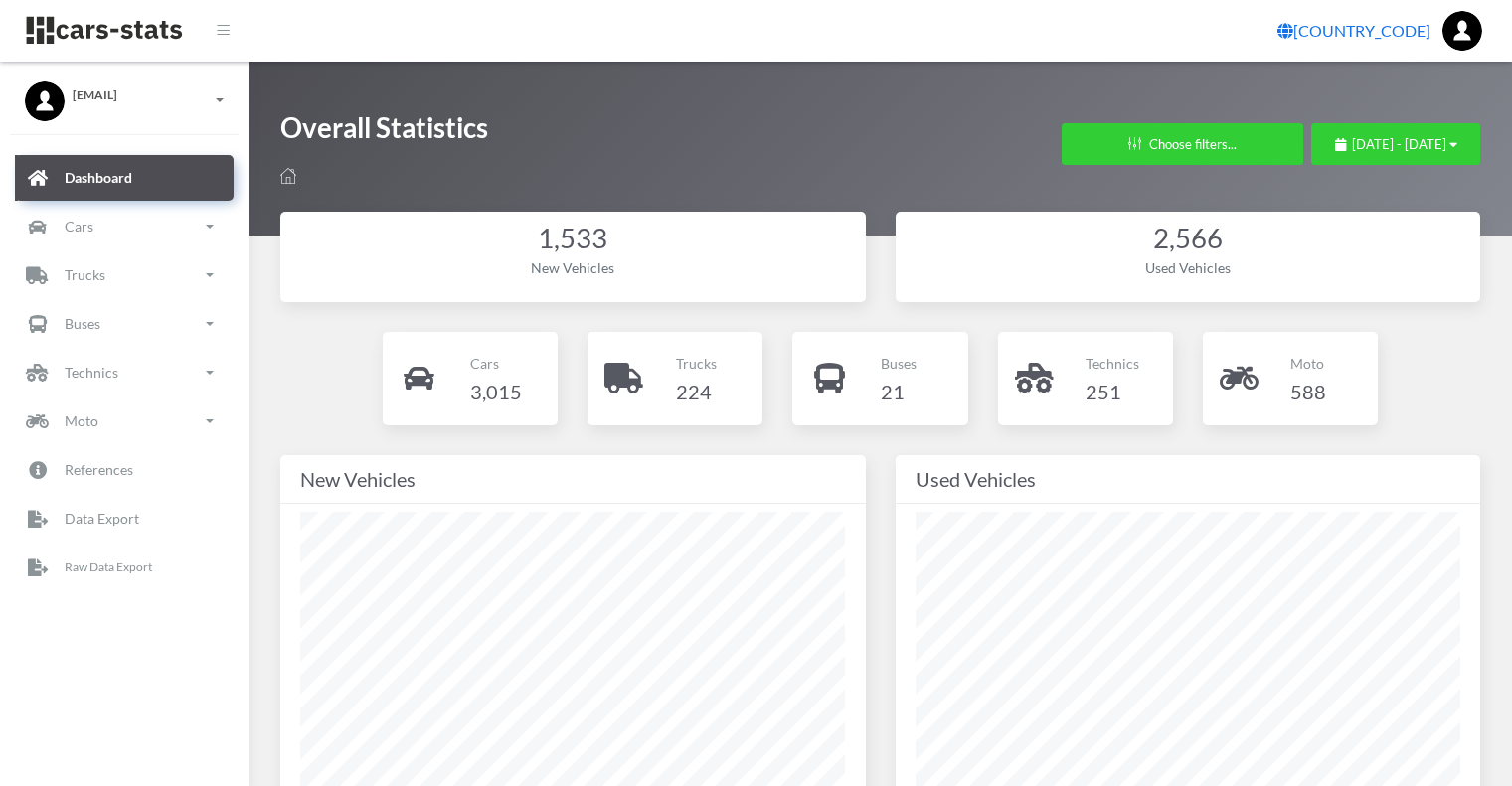 scroll, scrollTop: 0, scrollLeft: 0, axis: both 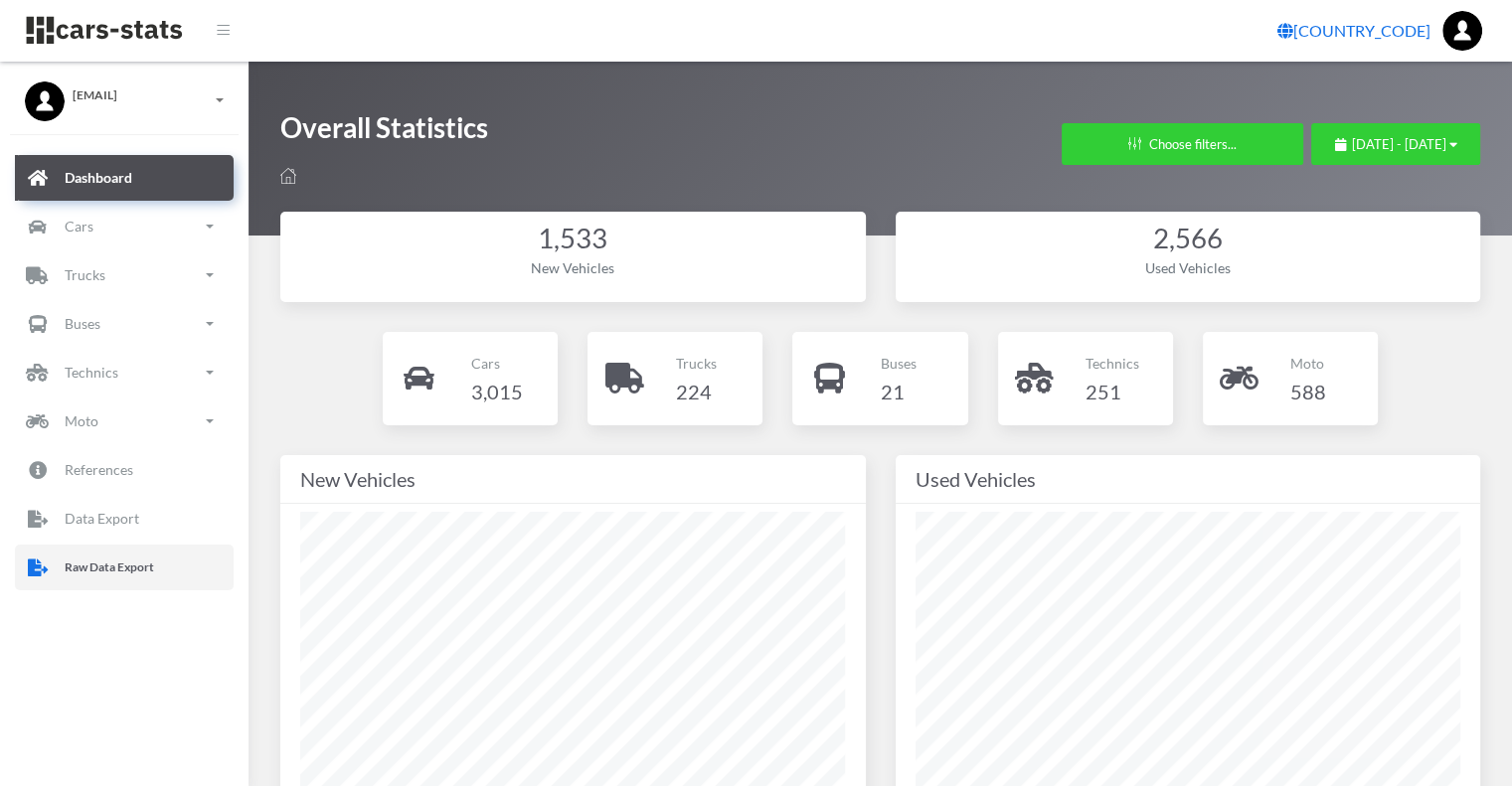 click on "Raw Data Export" at bounding box center [109, 567] 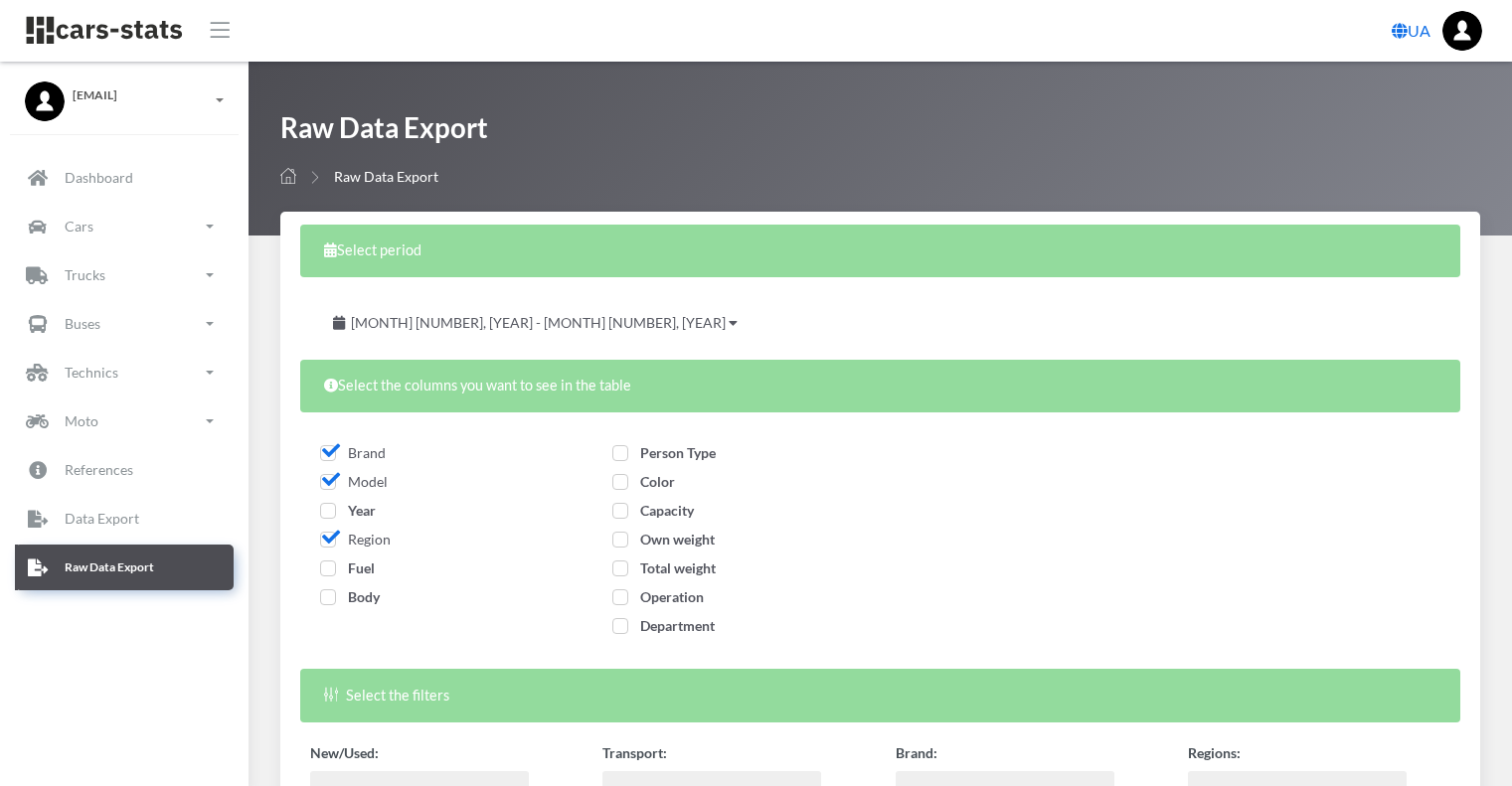 select 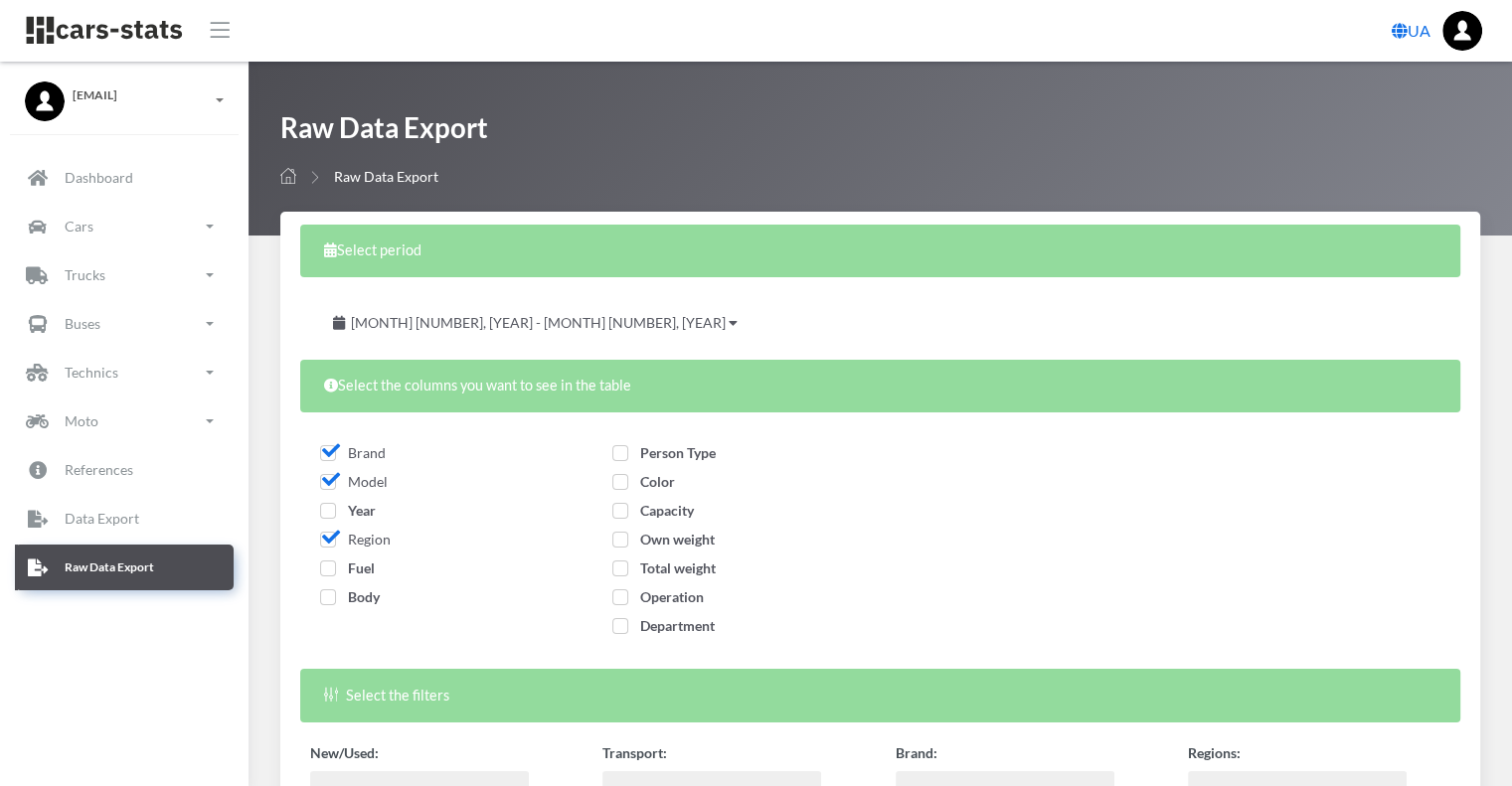 scroll, scrollTop: 15, scrollLeft: 15, axis: both 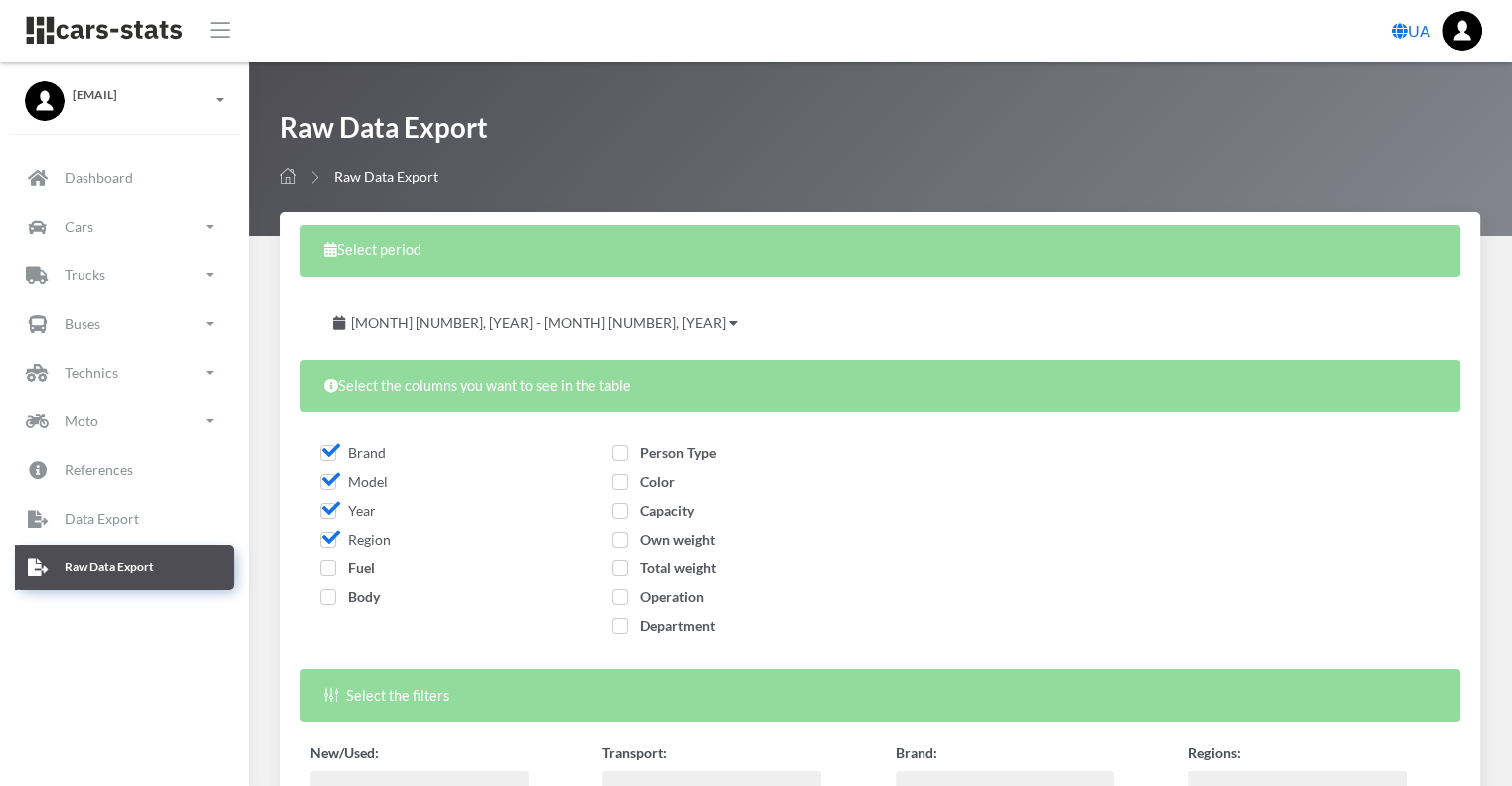 click on "Fuel" at bounding box center (347, 567) 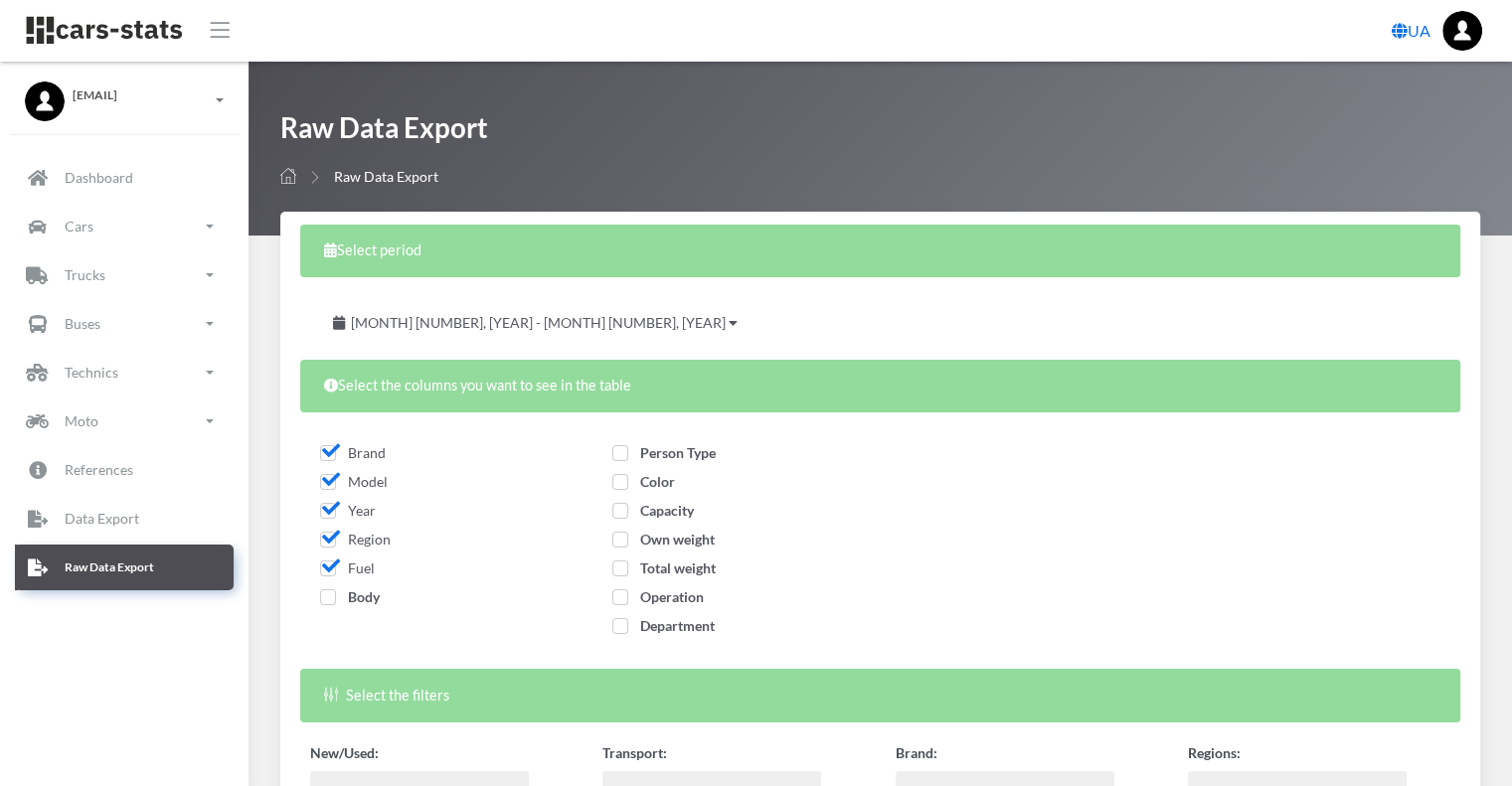 click on "Body" at bounding box center (350, 596) 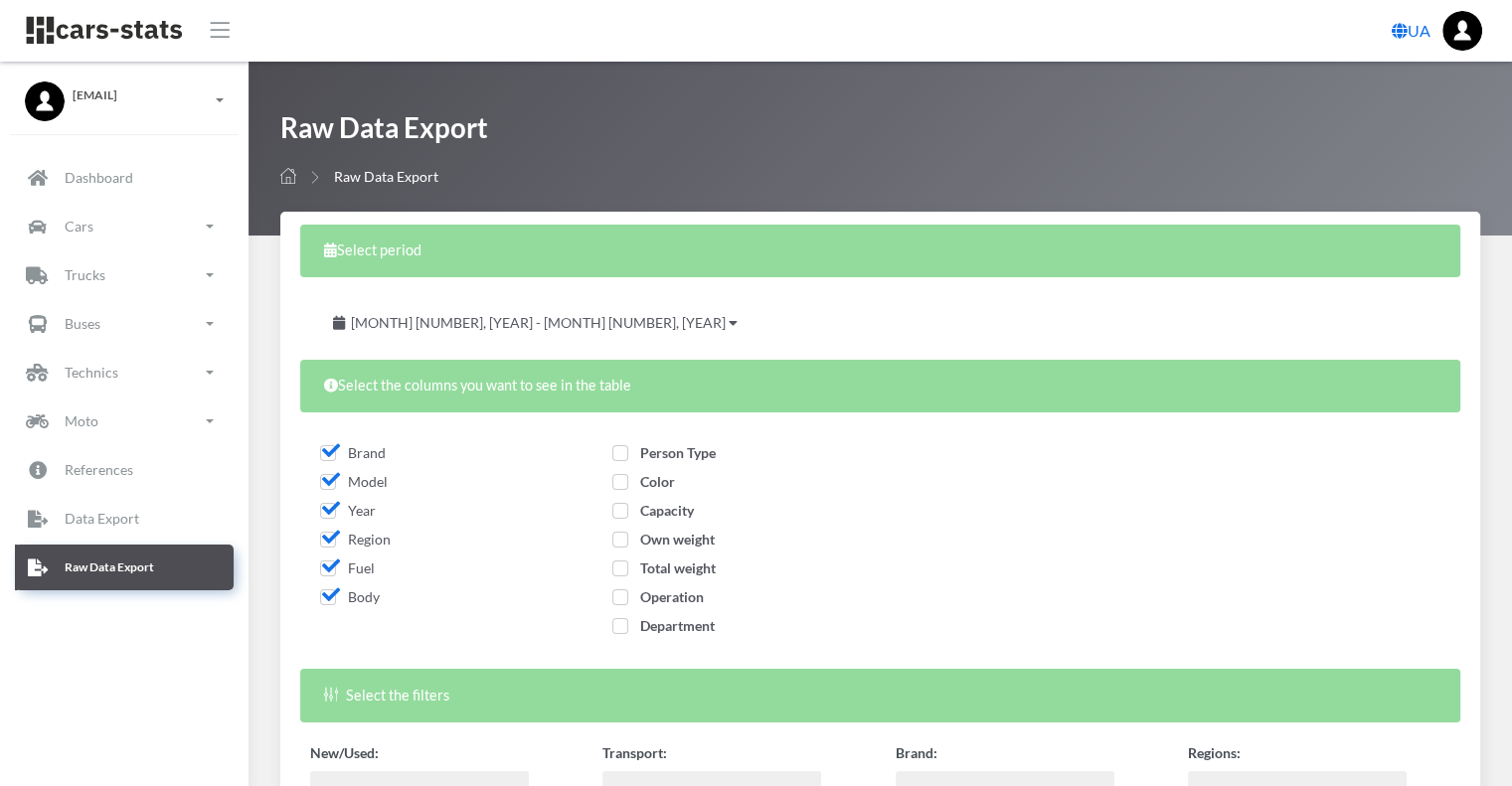 click on "Person Type" at bounding box center (664, 452) 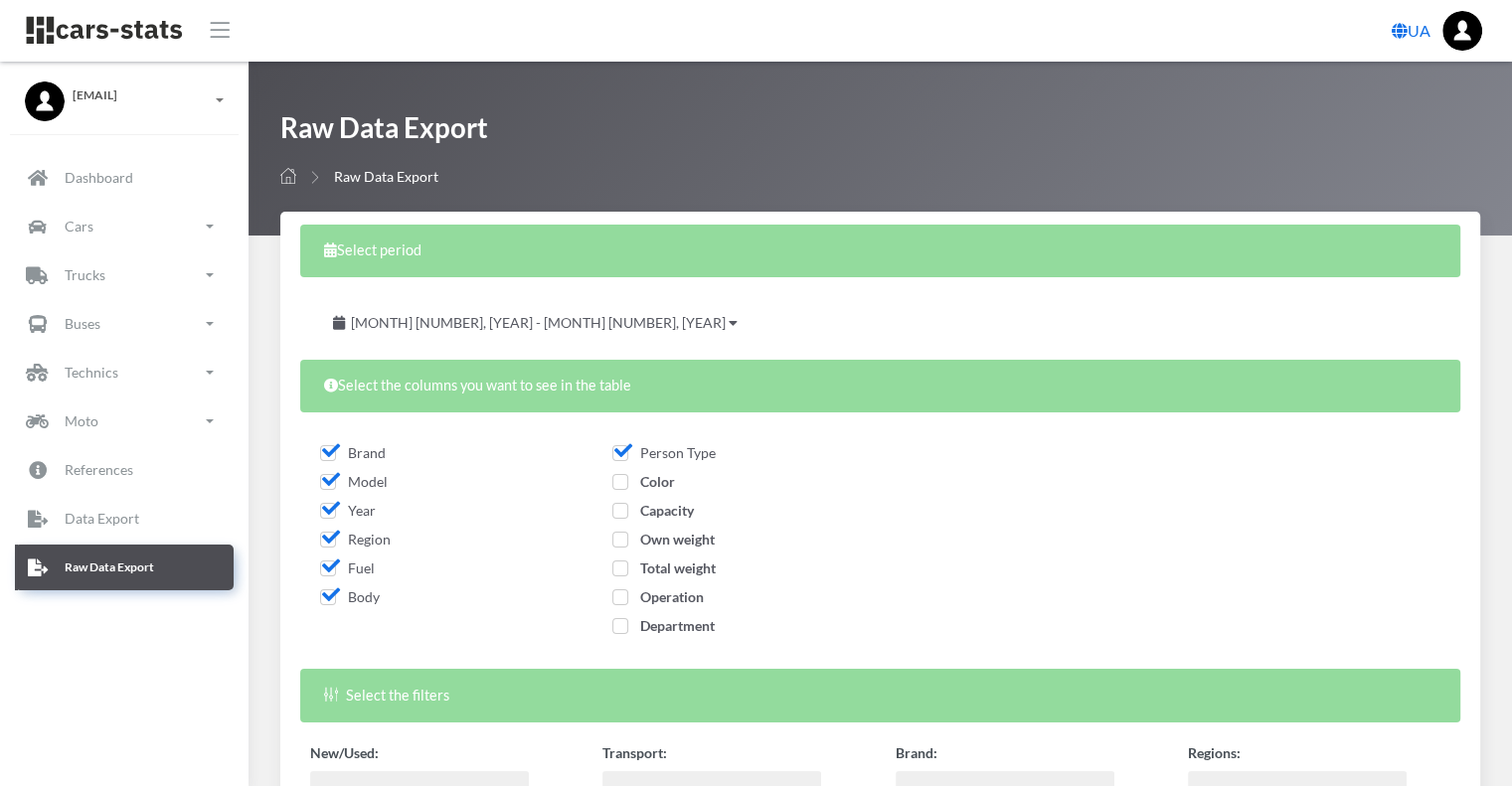 click on "Color" at bounding box center [643, 481] 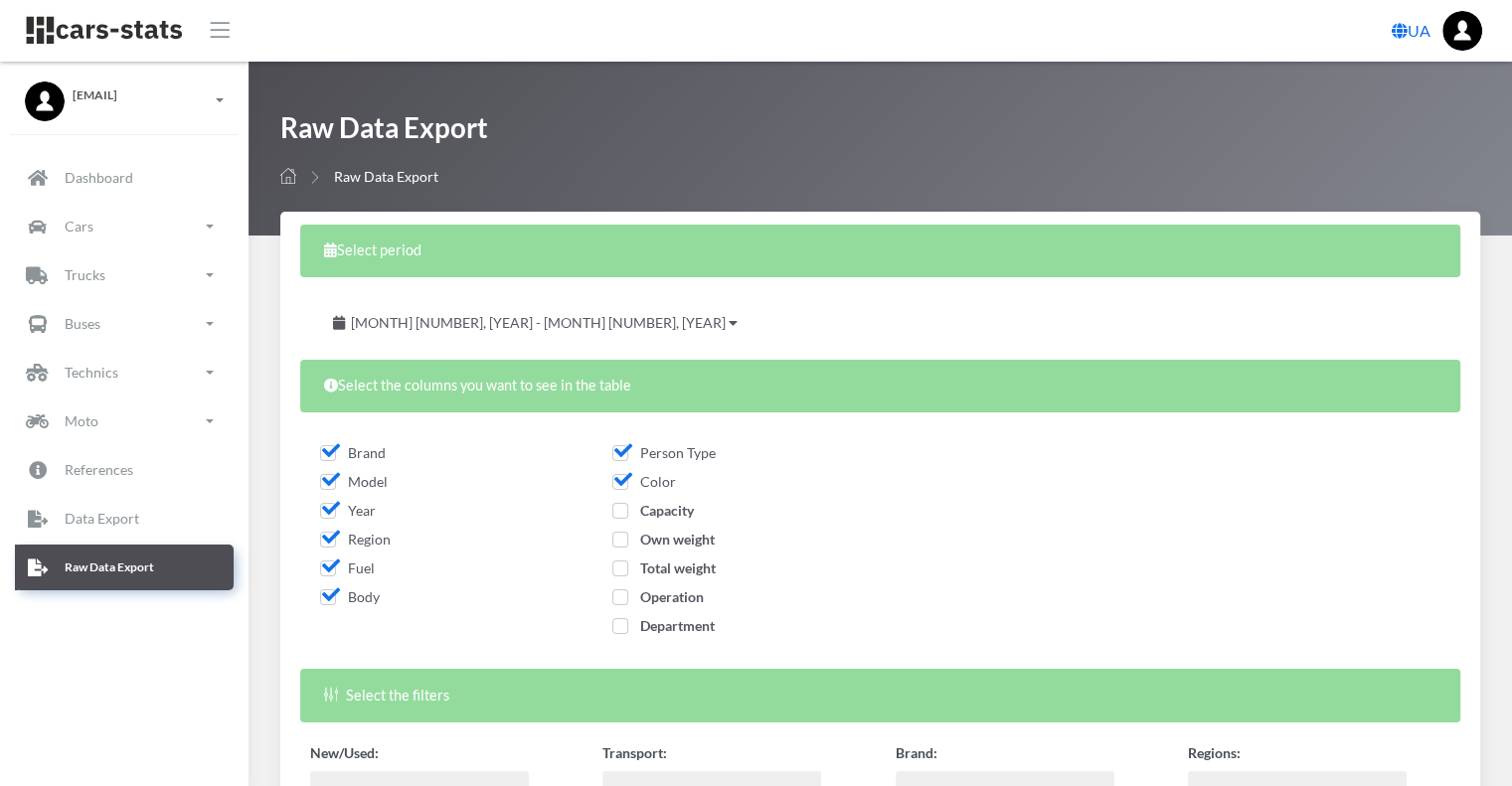 click on "Capacity" at bounding box center [653, 510] 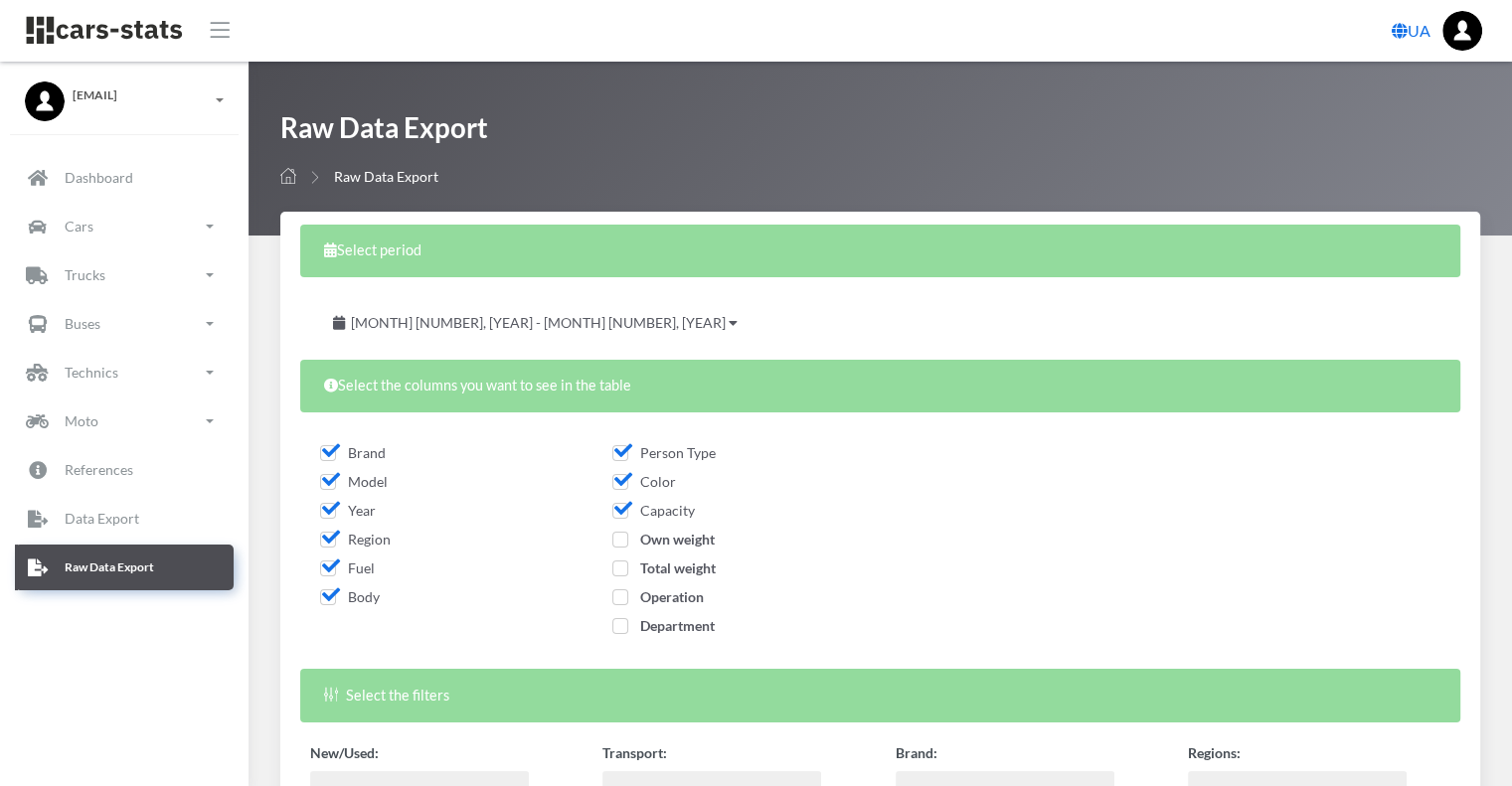 click on "Own weight" at bounding box center [663, 539] 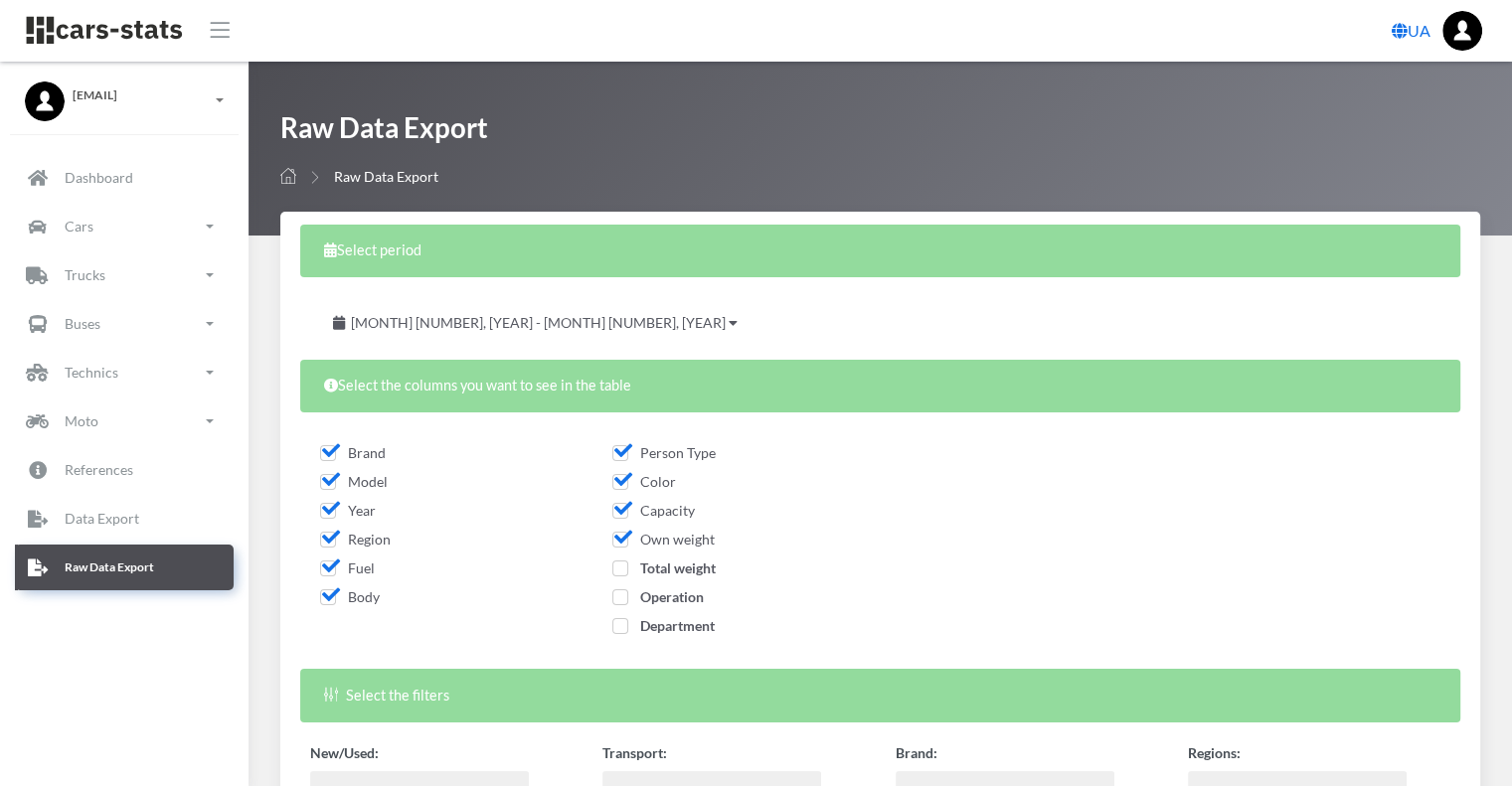 click on "Total weight" at bounding box center [664, 567] 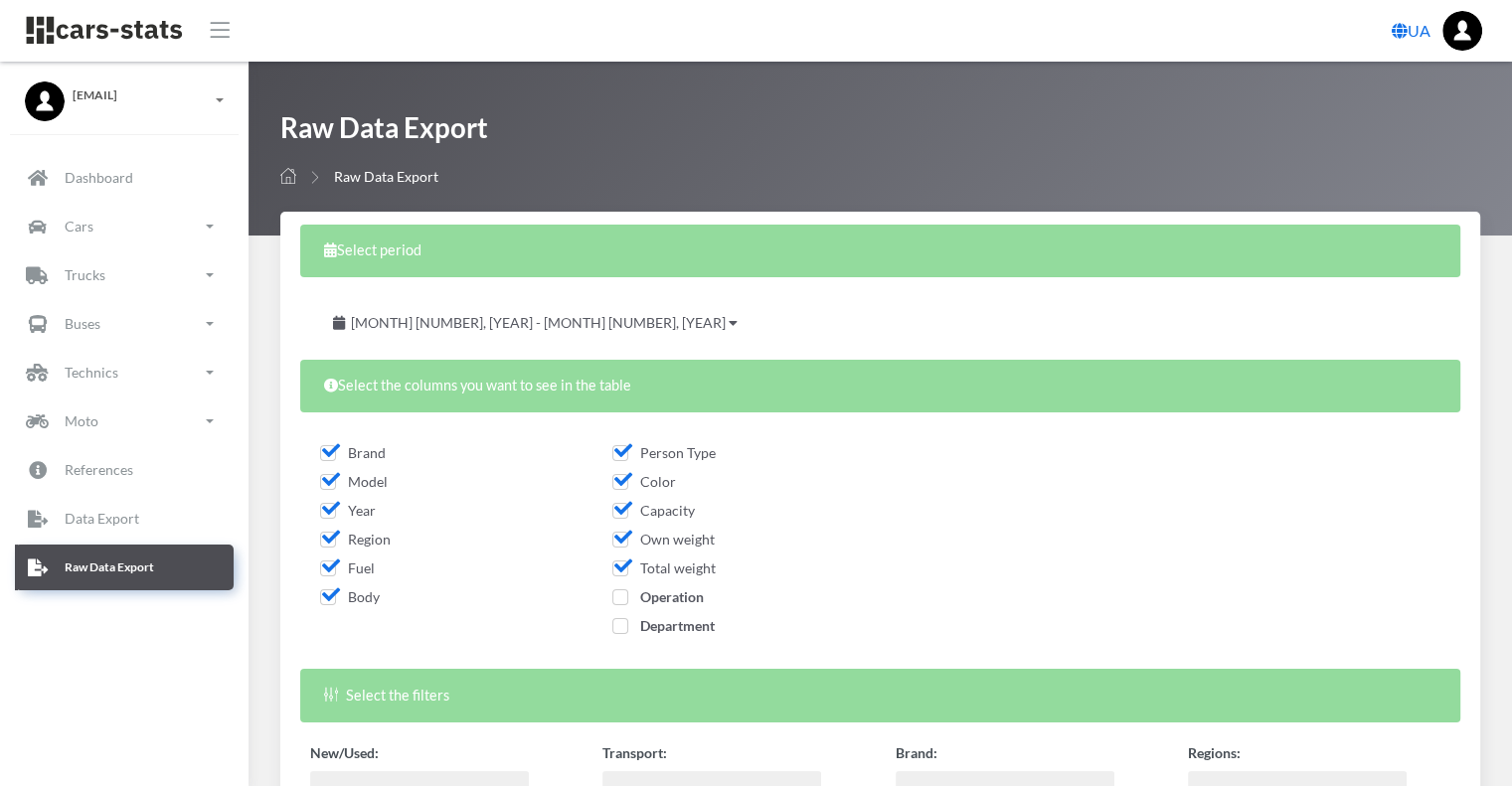 click on "Operation" at bounding box center [658, 596] 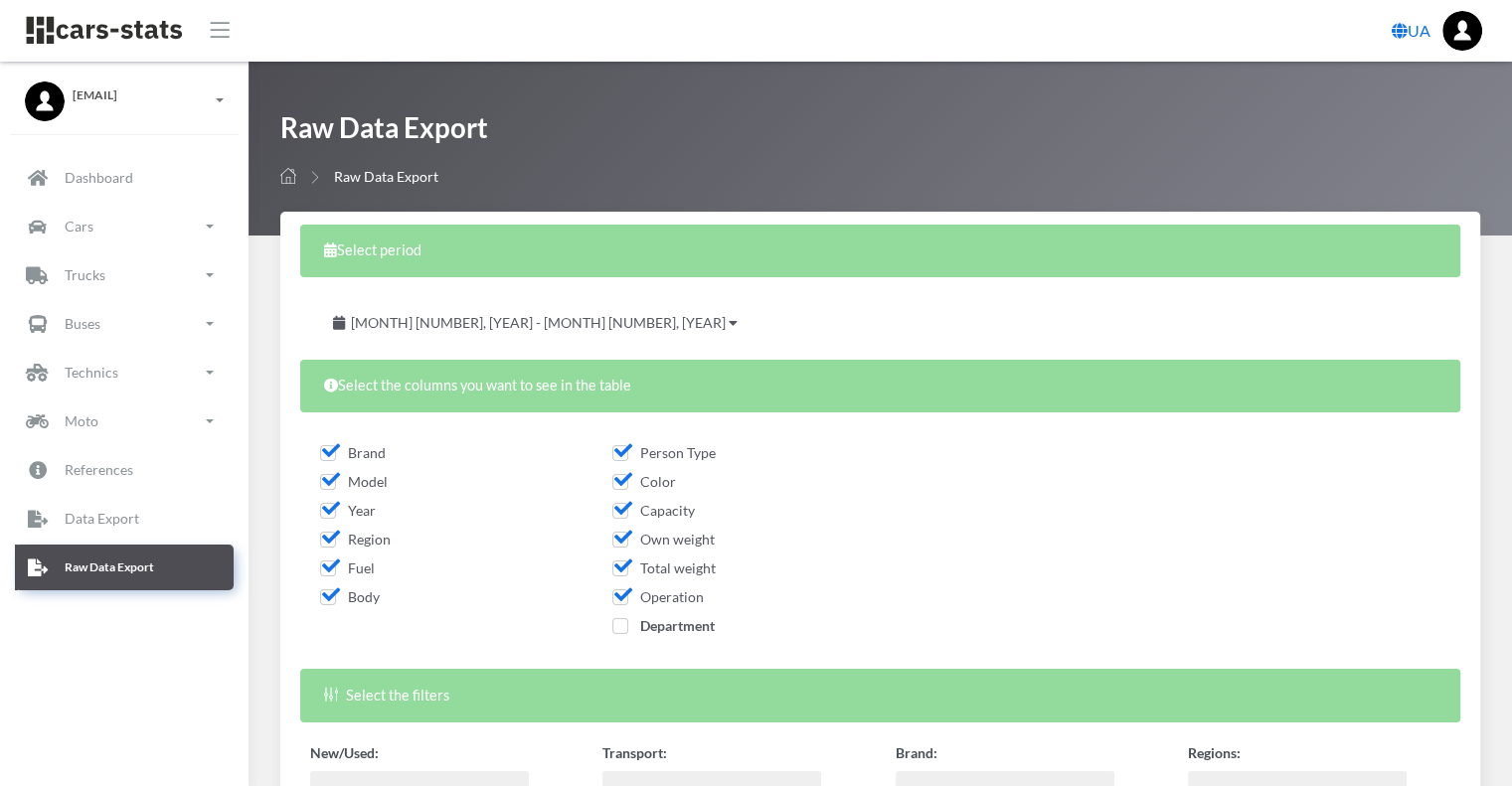 click on "Department" at bounding box center [663, 625] 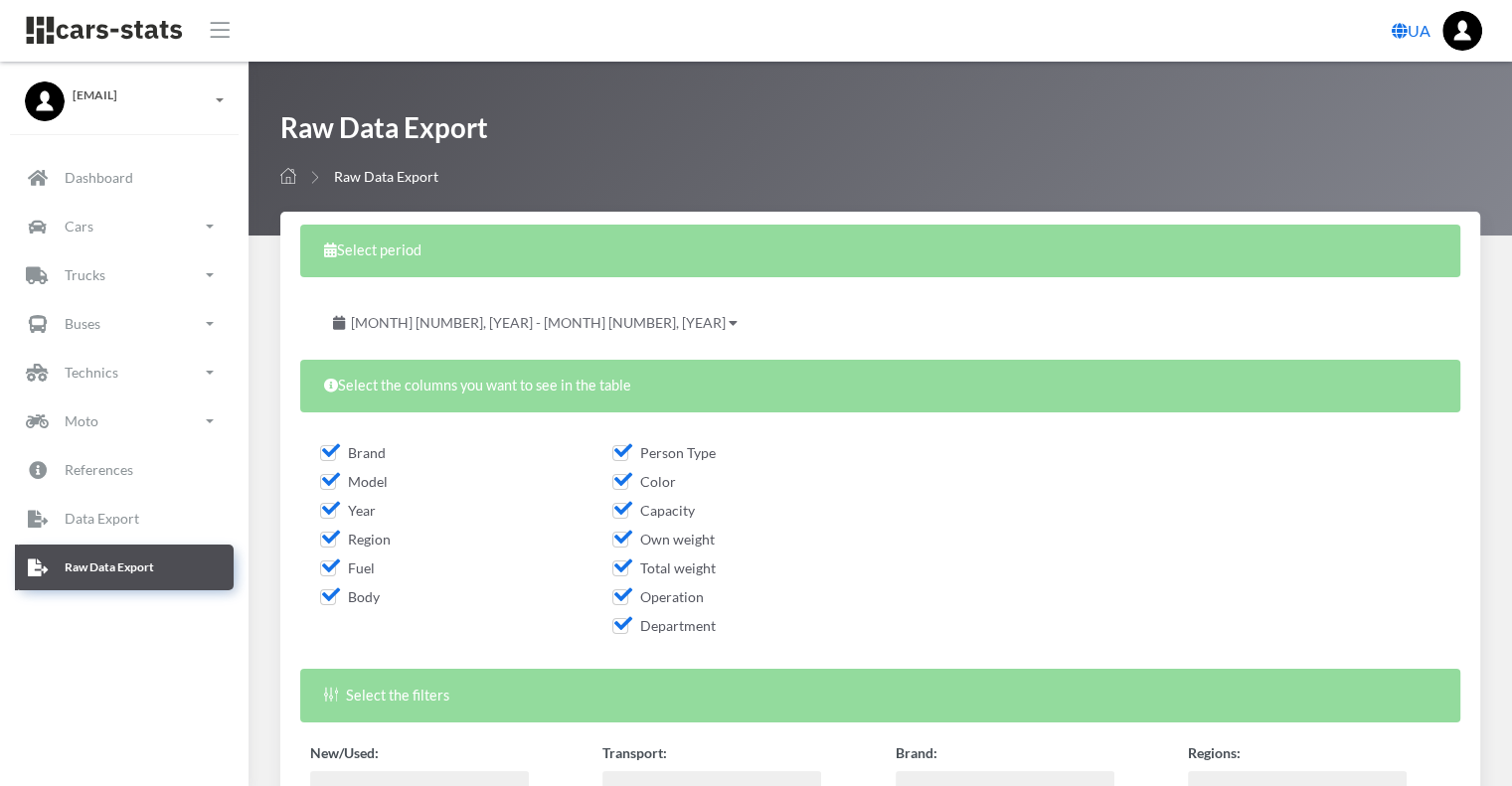 click at bounding box center (733, 323) 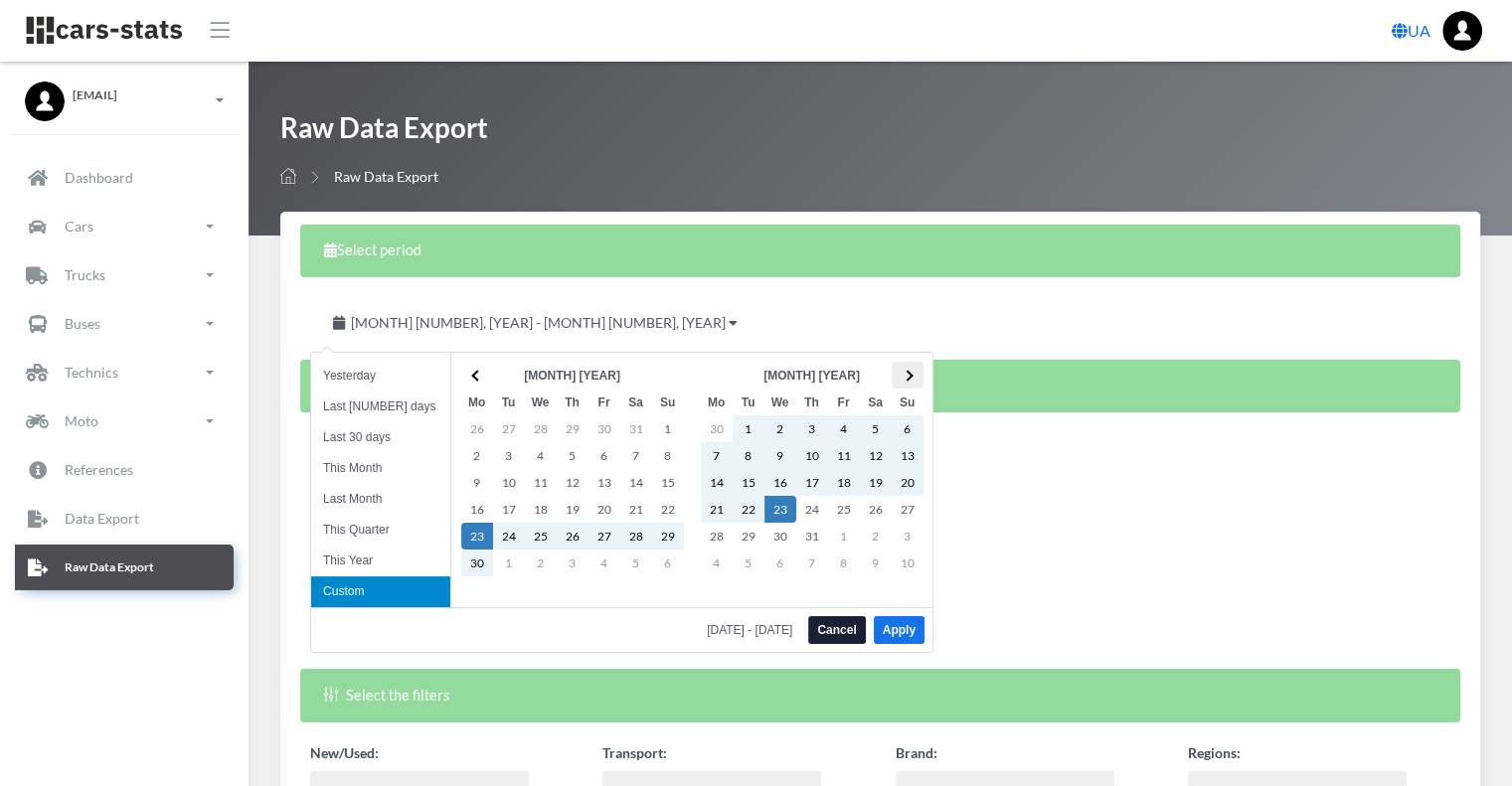 click at bounding box center [908, 375] 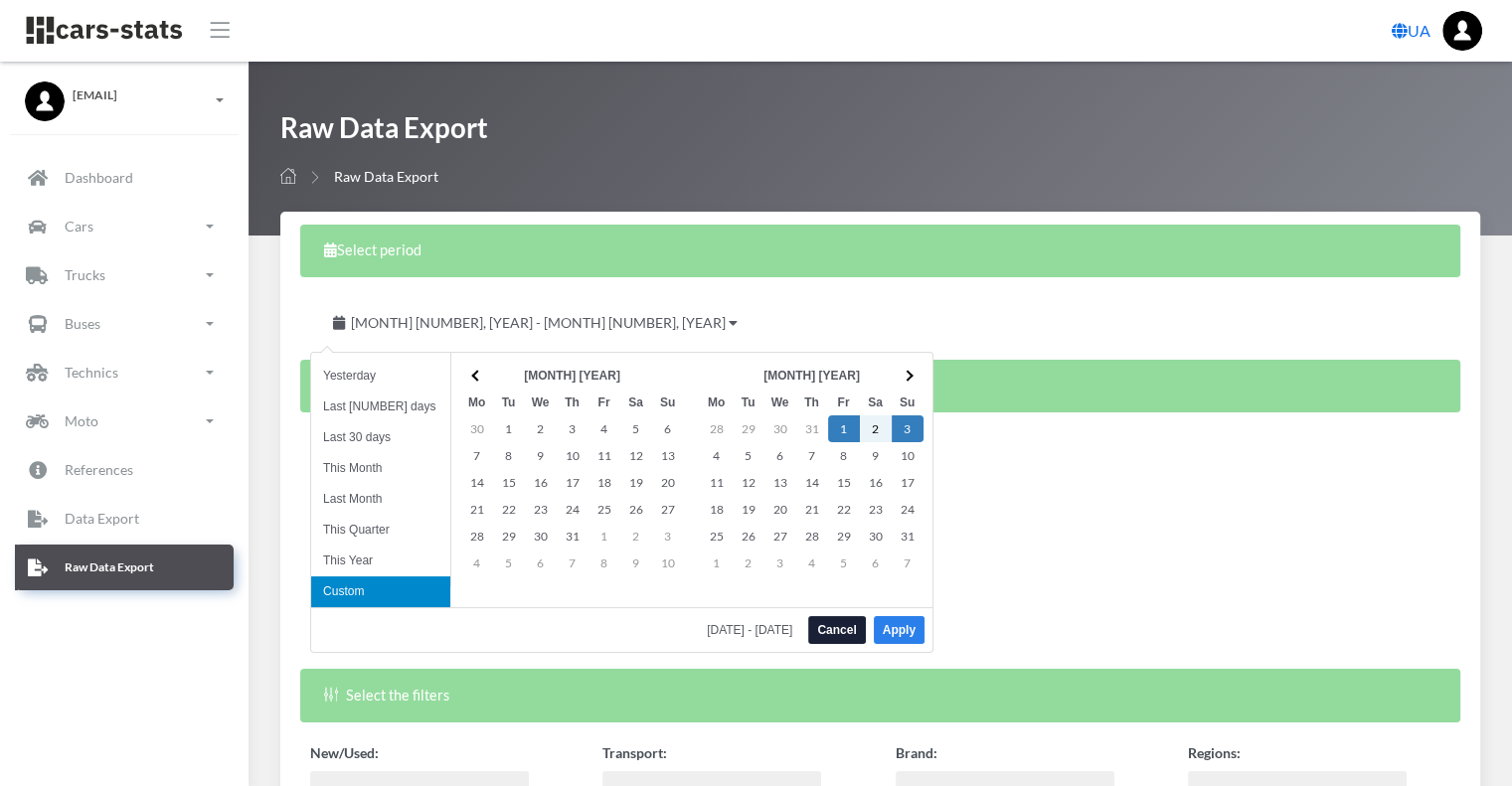 click on "Apply" at bounding box center [899, 630] 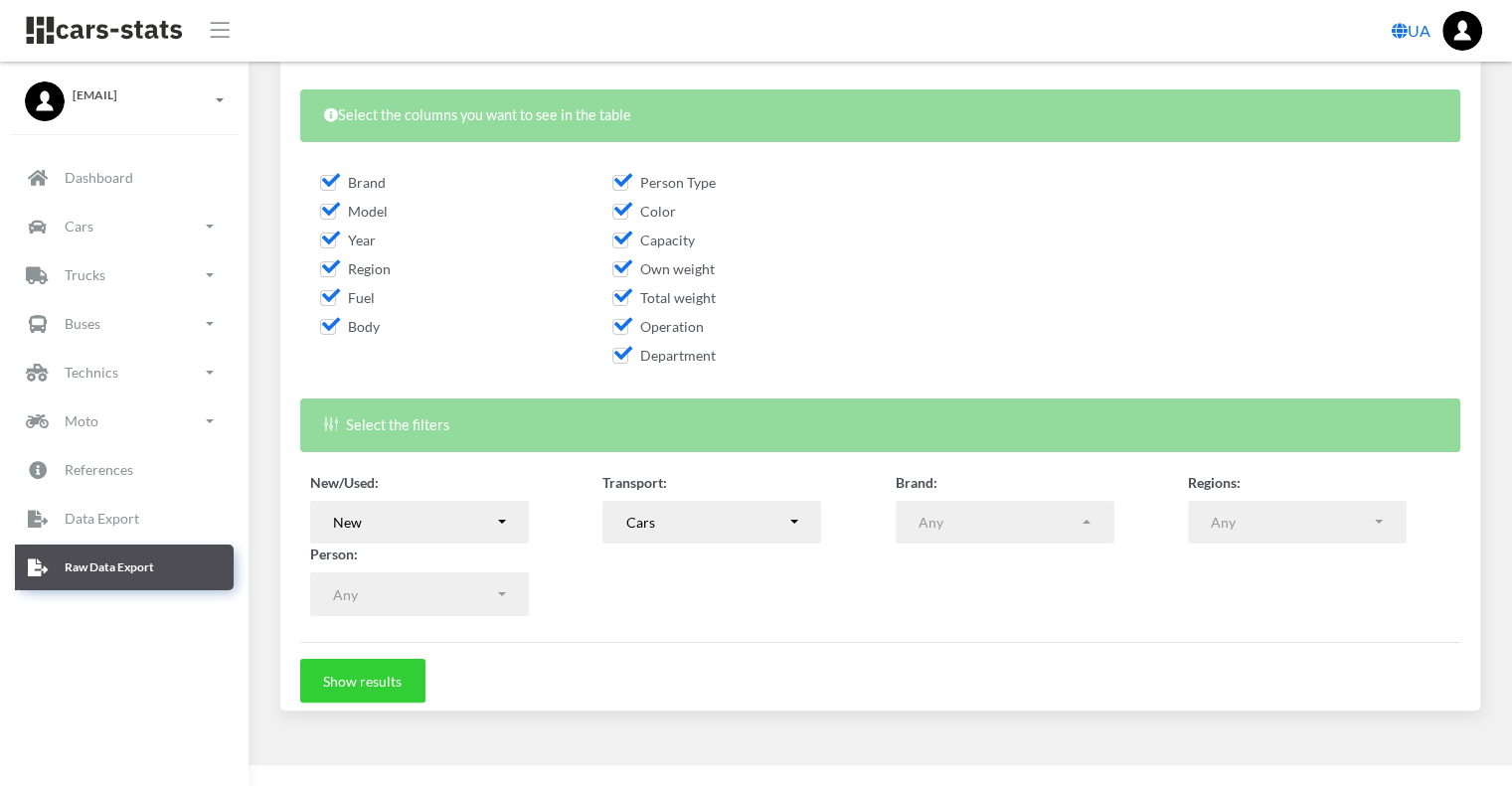 scroll, scrollTop: 277, scrollLeft: 0, axis: vertical 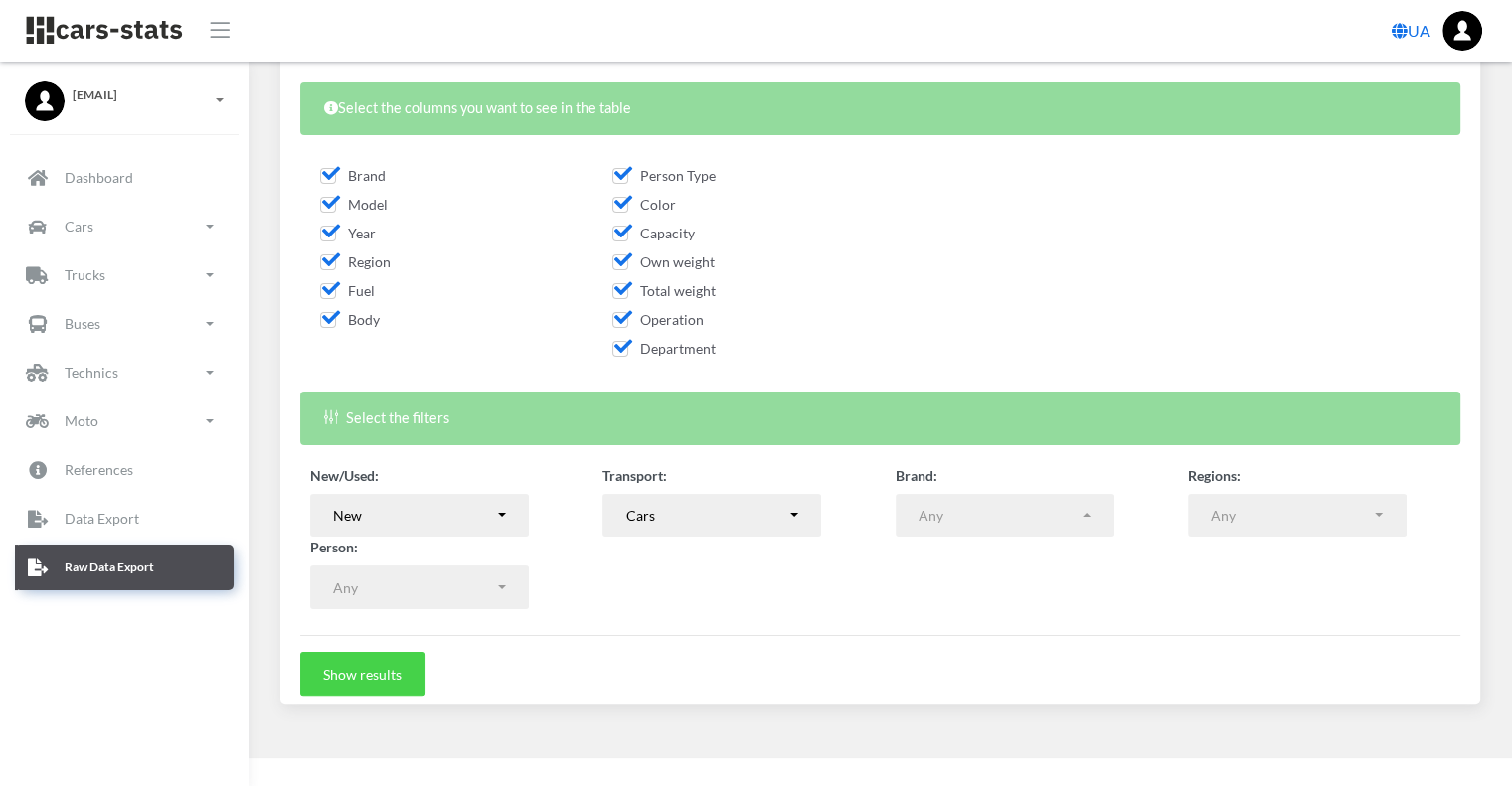 click on "Show results" at bounding box center [363, 674] 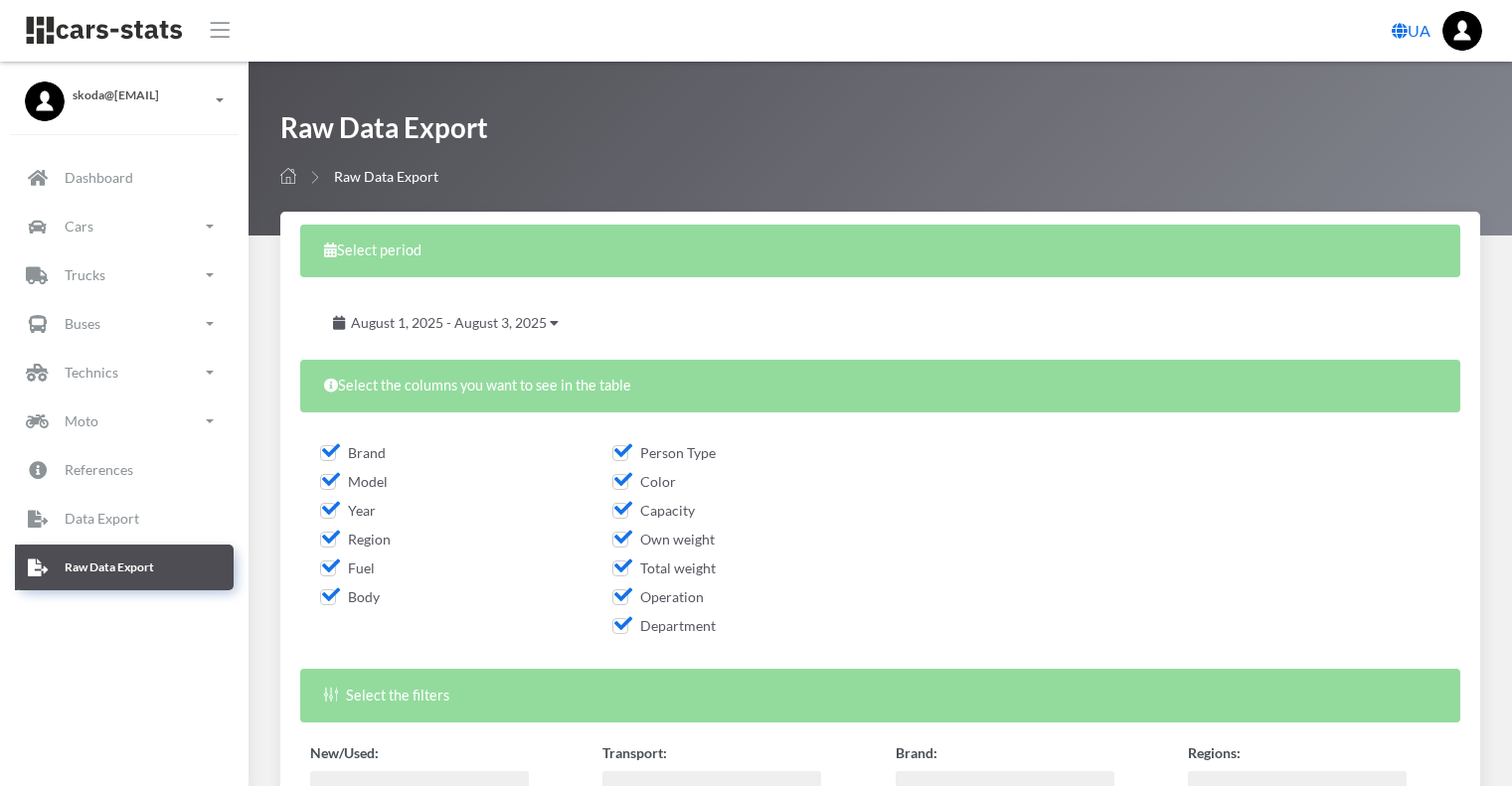select 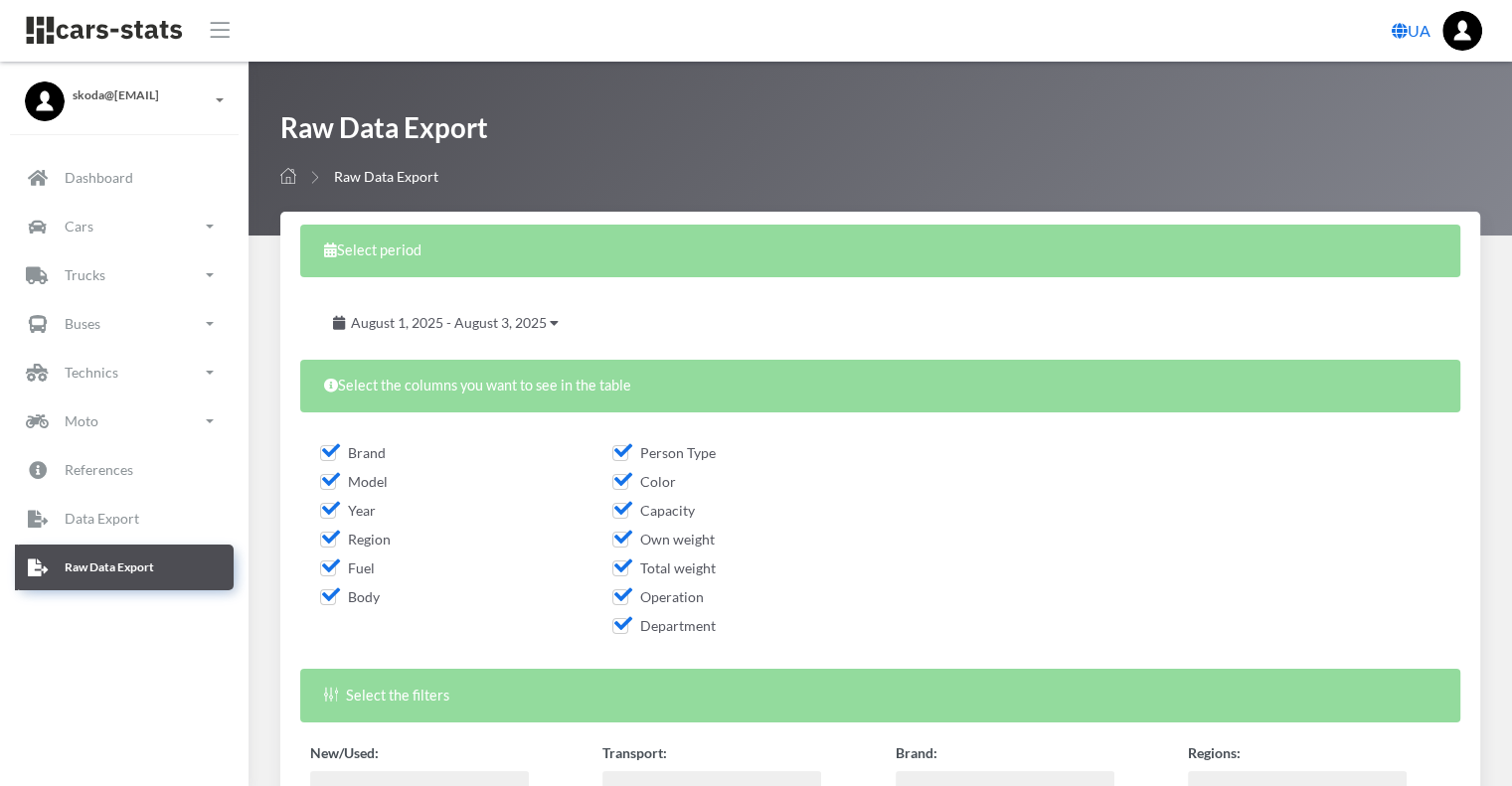 scroll, scrollTop: 15, scrollLeft: 15, axis: both 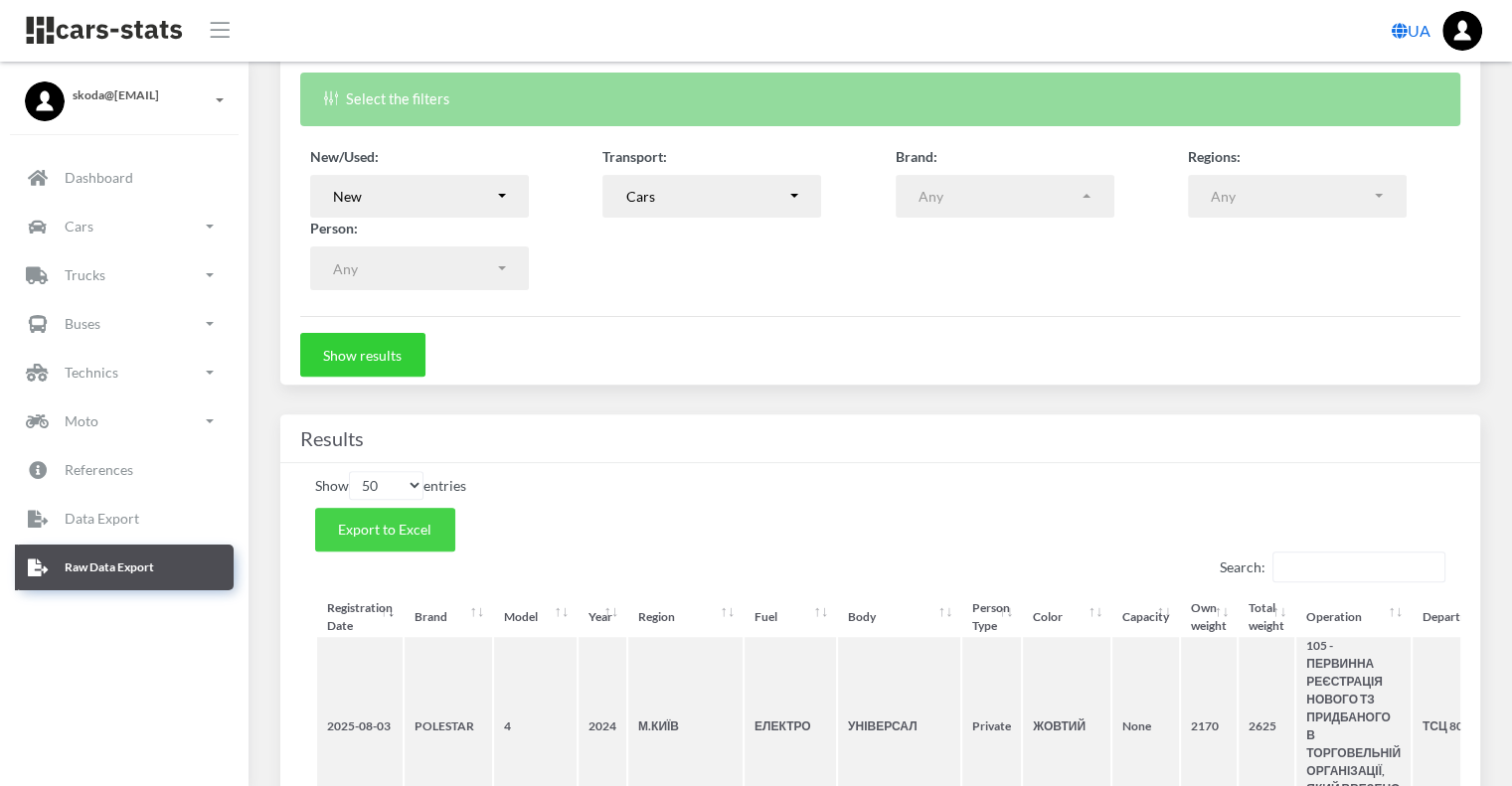 click on "Export to Excel" at bounding box center (385, 529) 